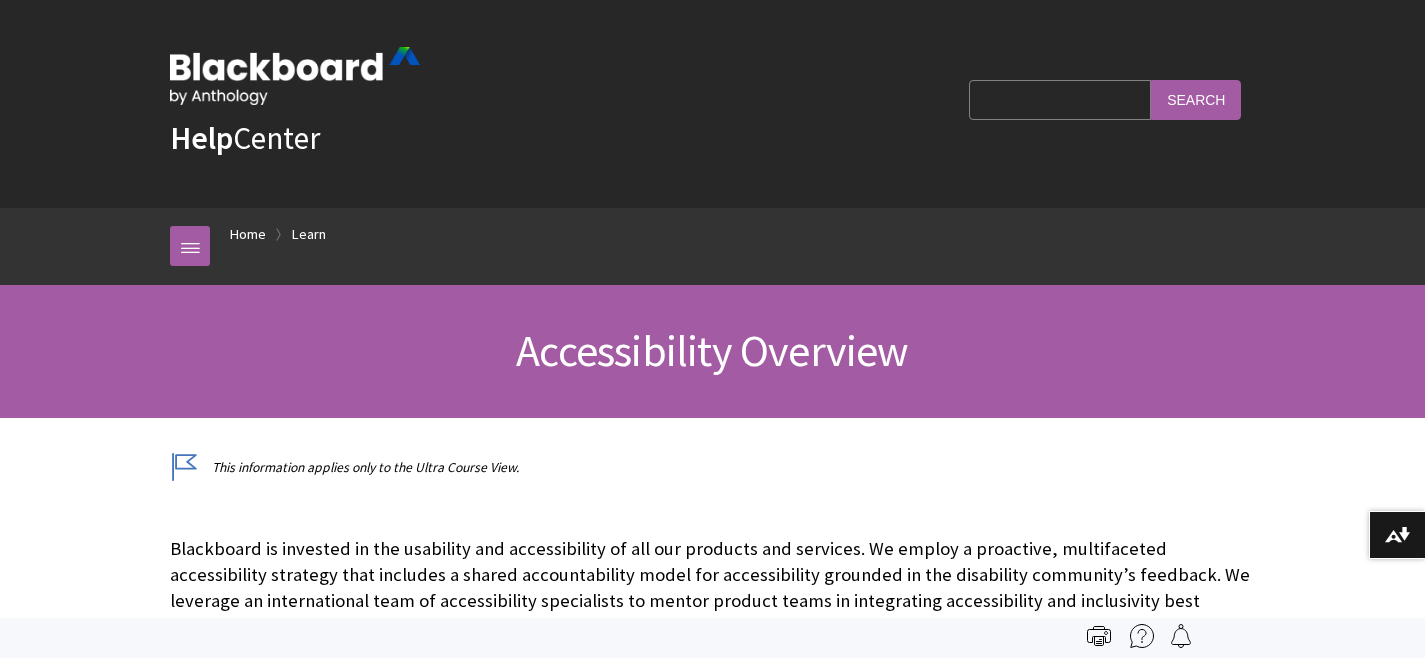 scroll, scrollTop: 0, scrollLeft: 0, axis: both 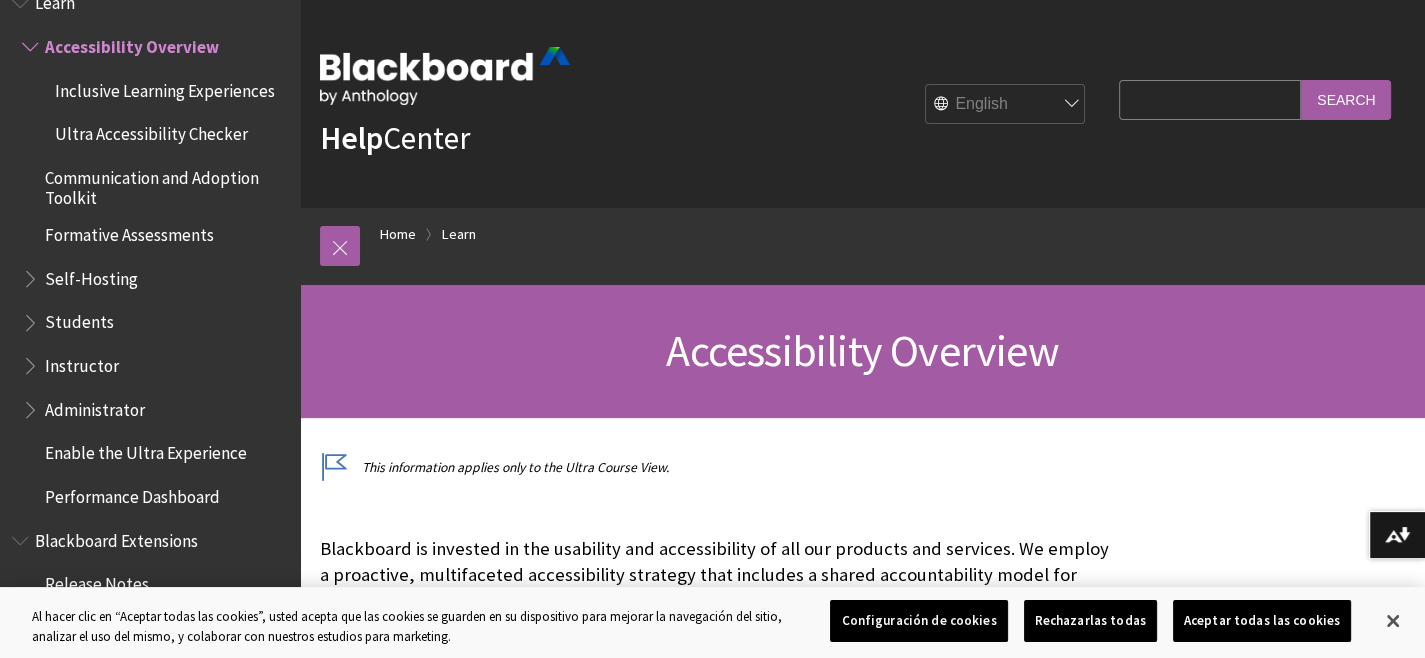 drag, startPoint x: 76, startPoint y: 595, endPoint x: 498, endPoint y: 322, distance: 502.6062 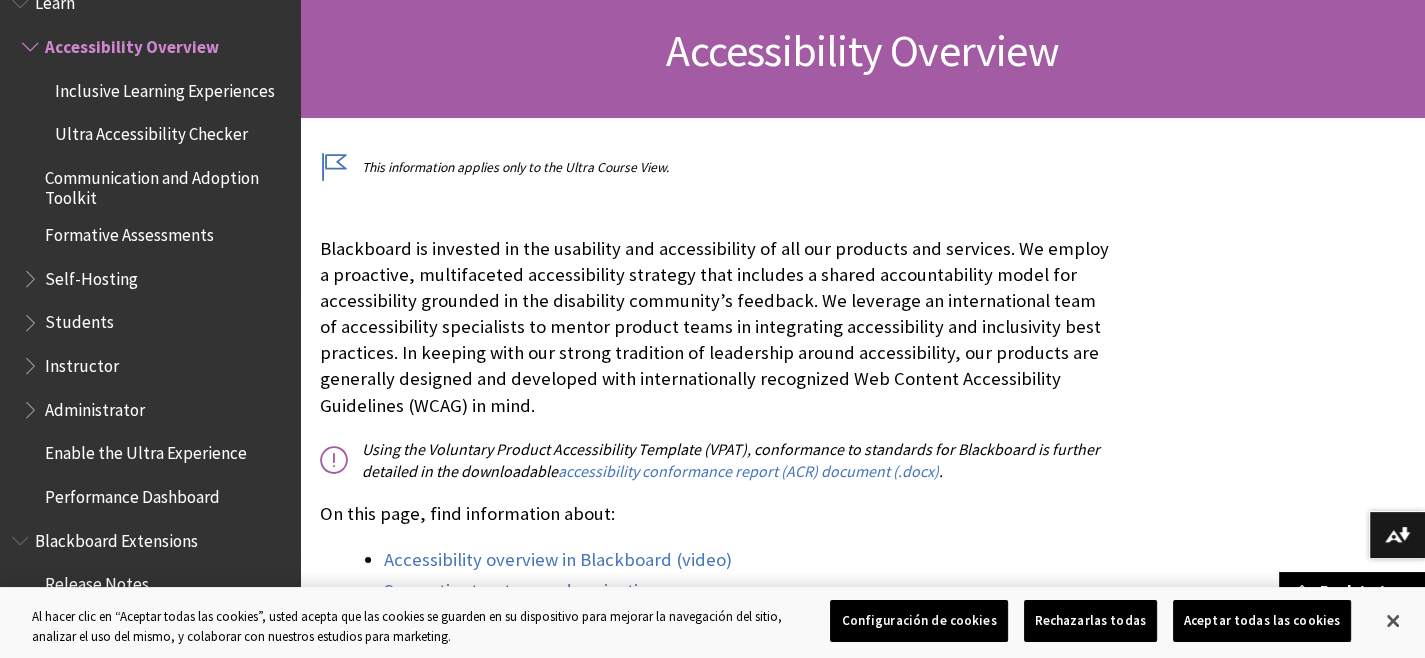 scroll, scrollTop: 0, scrollLeft: 0, axis: both 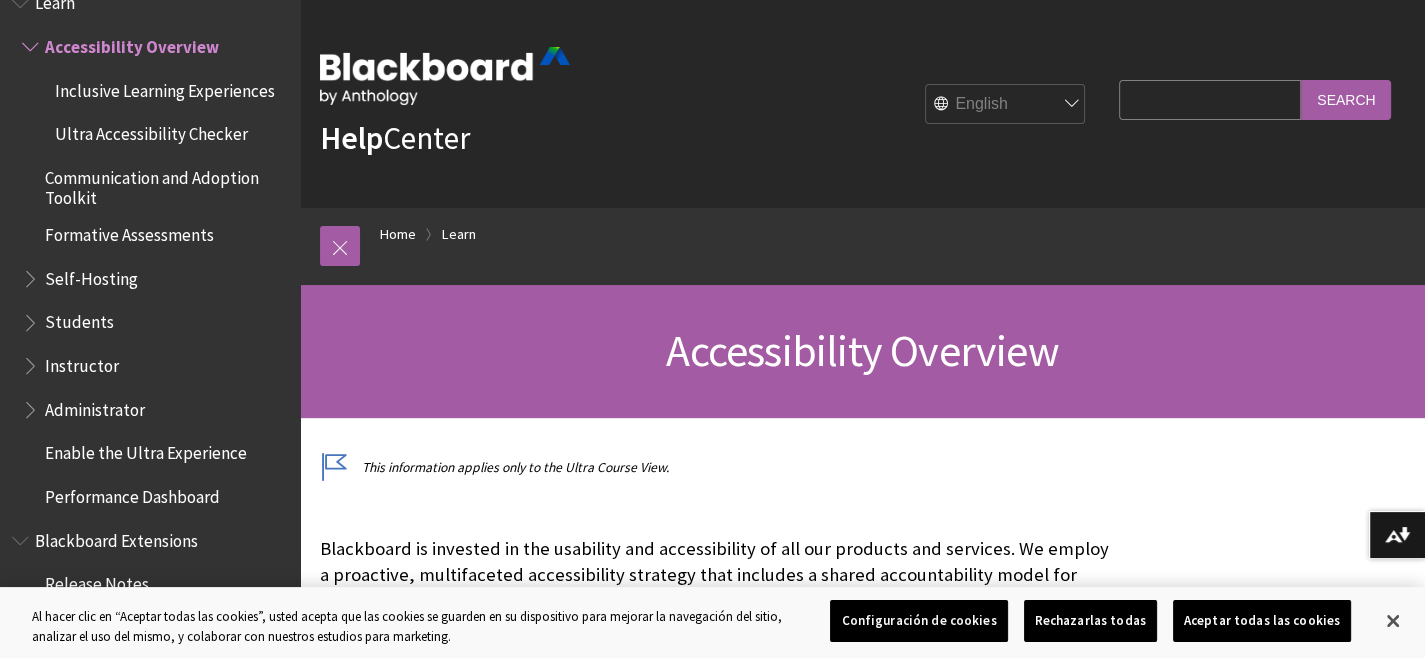 click on "English عربية Català Cymraeg Deutsch Español Suomi Français עברית Italiano 日本語 한국어 Nederlands Norsk (Bokmål) Português, Brasil Русский Svenska Türkçe 简体中文 Français Canadien" at bounding box center (1006, 105) 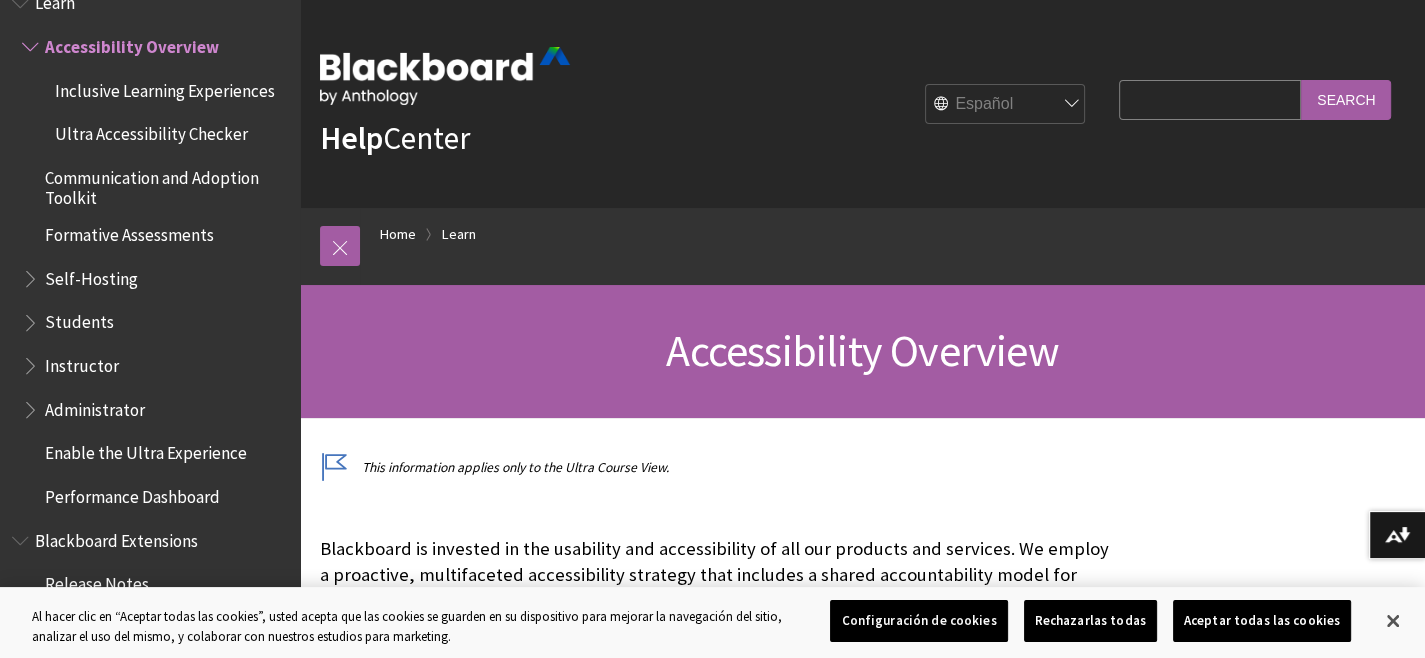 click on "English عربية Català Cymraeg Deutsch Español Suomi Français עברית Italiano 日本語 한국어 Nederlands Norsk (Bokmål) Português, Brasil Русский Svenska Türkçe 简体中文 Français Canadien" at bounding box center (1006, 105) 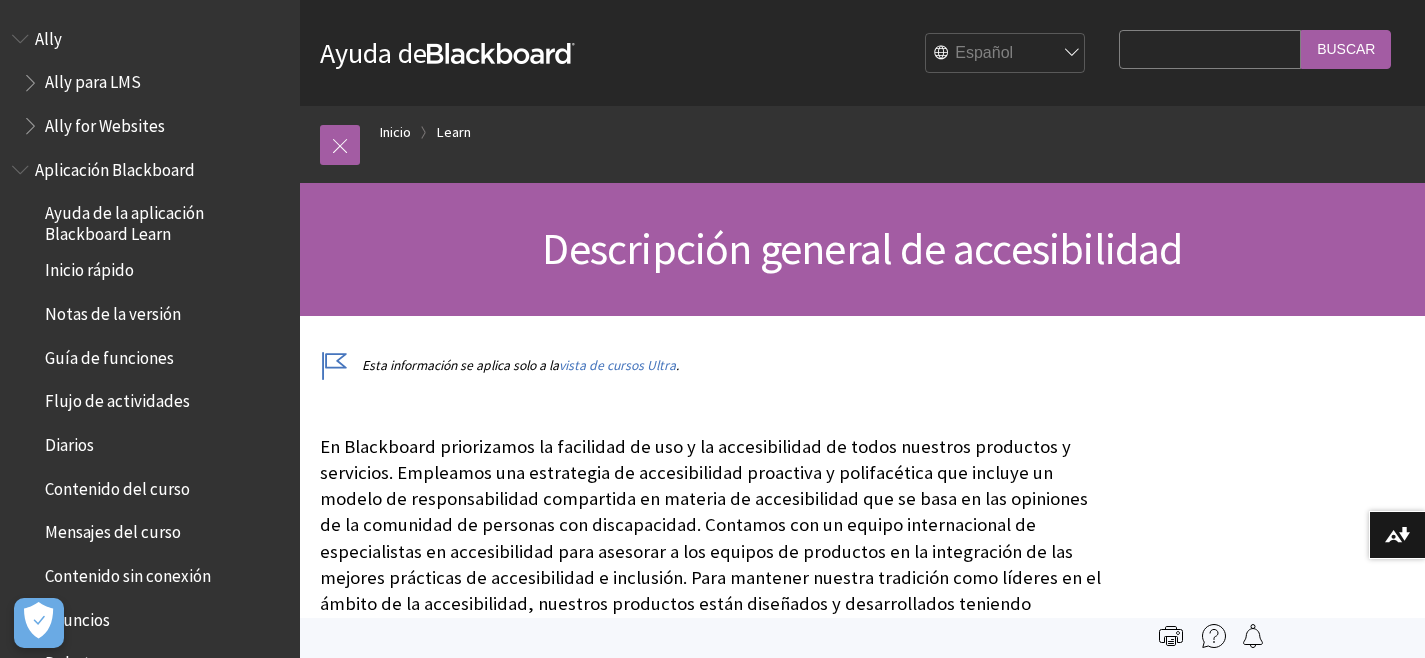 scroll, scrollTop: 0, scrollLeft: 0, axis: both 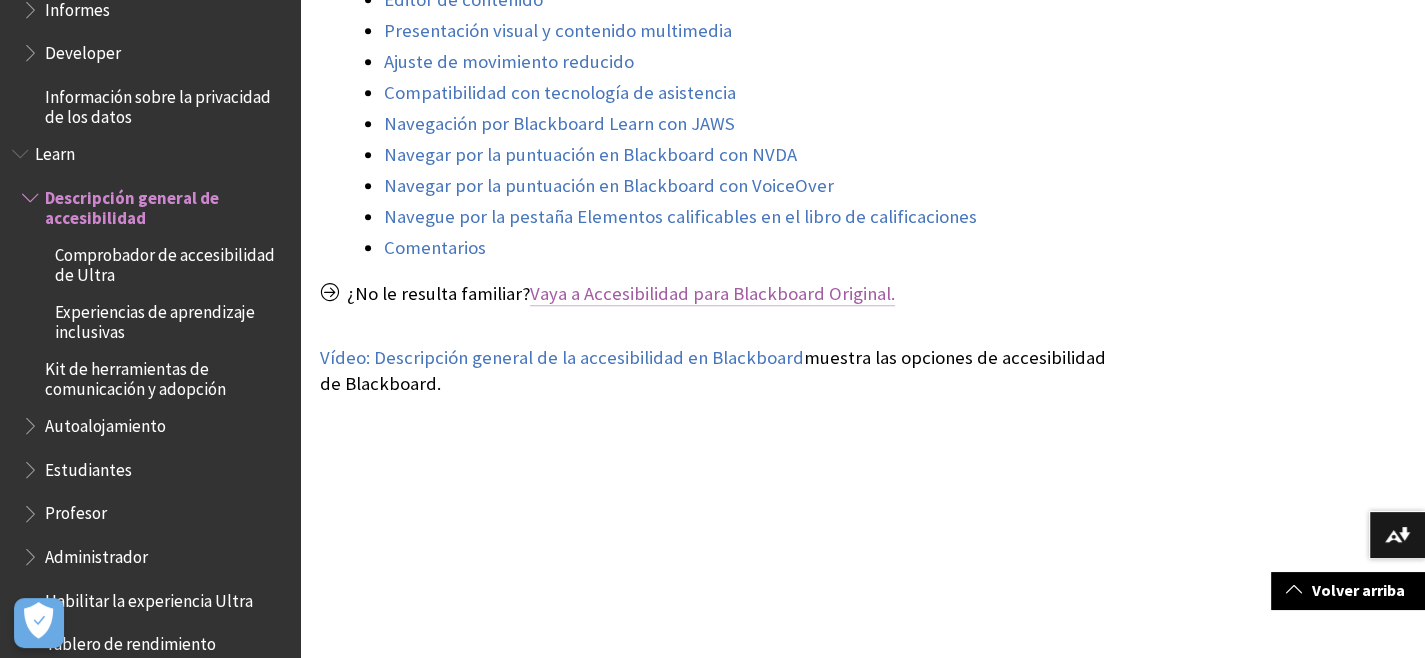 click on "Vaya a Accesibilidad para Blackboard Original." at bounding box center (712, 294) 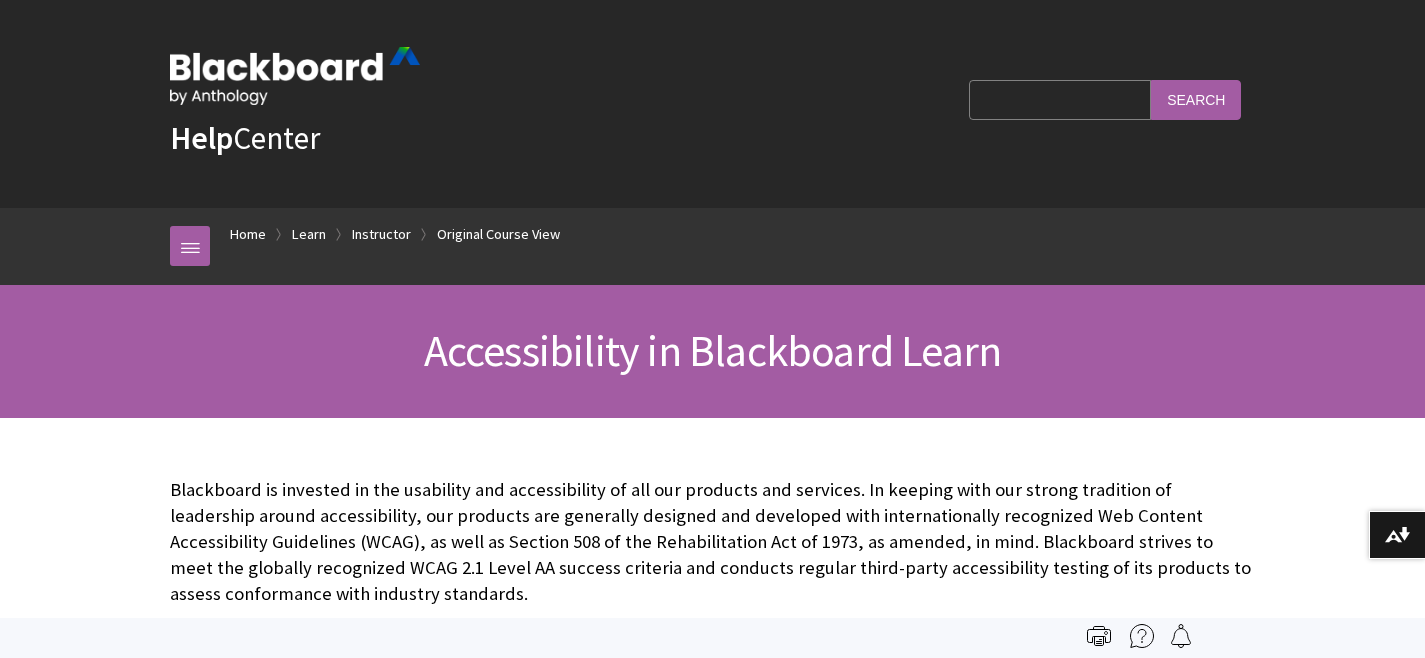 scroll, scrollTop: 0, scrollLeft: 0, axis: both 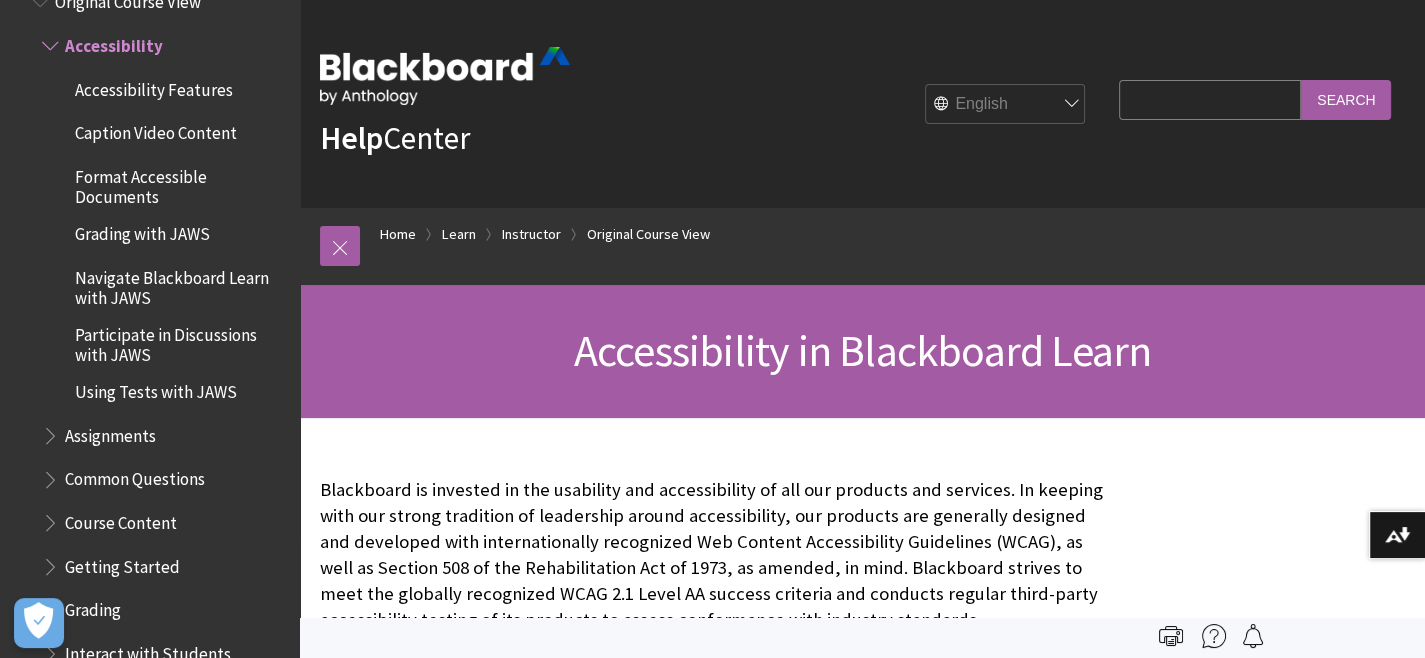 click on "English عربية Català Cymraeg Deutsch Español Suomi Français עברית Italiano 日本語 한국어 Nederlands Norsk (Bokmål) Português, Brasil Русский Svenska Türkçe 简体中文 Français Canadien" at bounding box center (1006, 105) 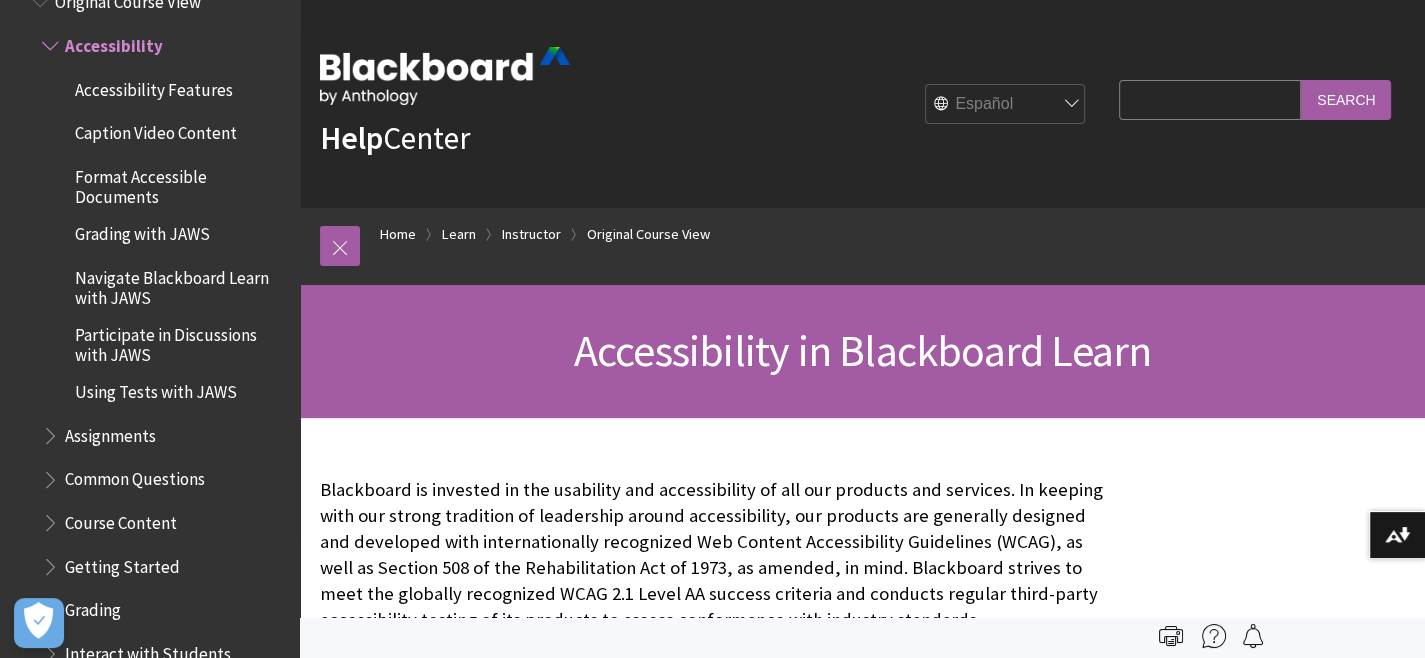 click on "English عربية Català Cymraeg Deutsch Español Suomi Français עברית Italiano 日本語 한국어 Nederlands Norsk (Bokmål) Português, Brasil Русский Svenska Türkçe 简体中文 Français Canadien" at bounding box center (1006, 105) 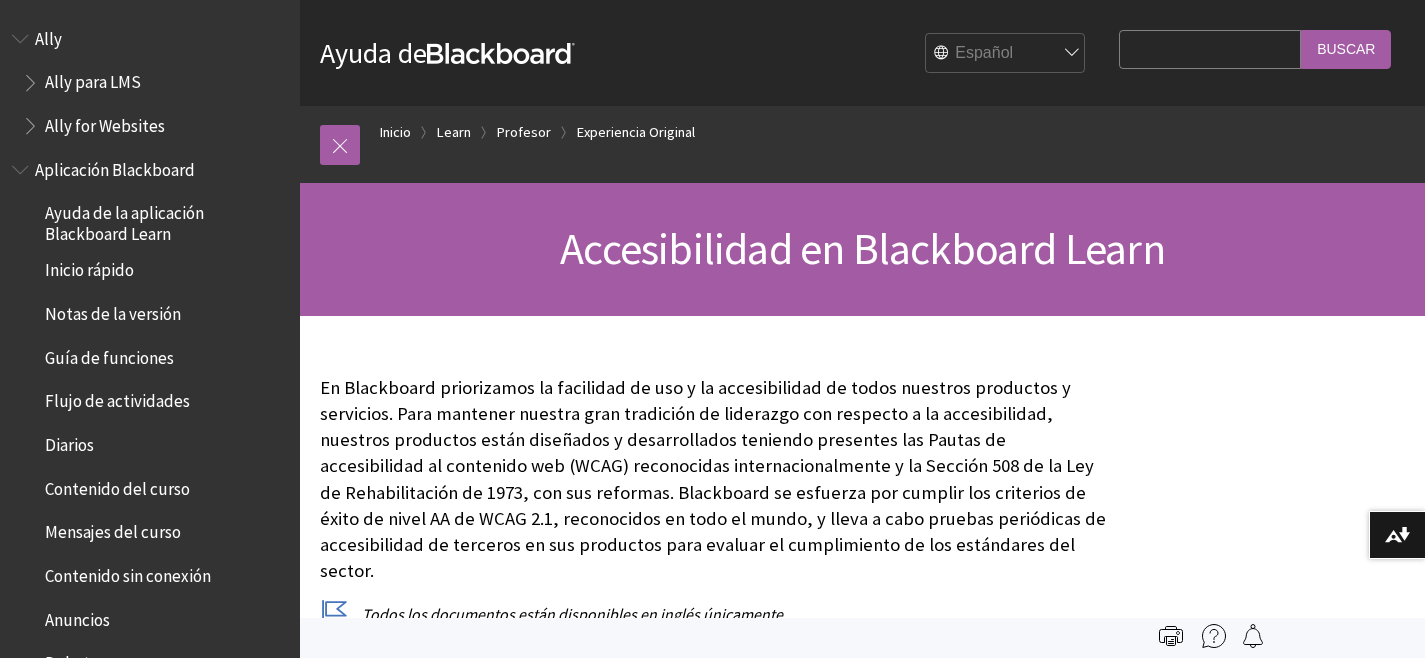 scroll, scrollTop: 0, scrollLeft: 0, axis: both 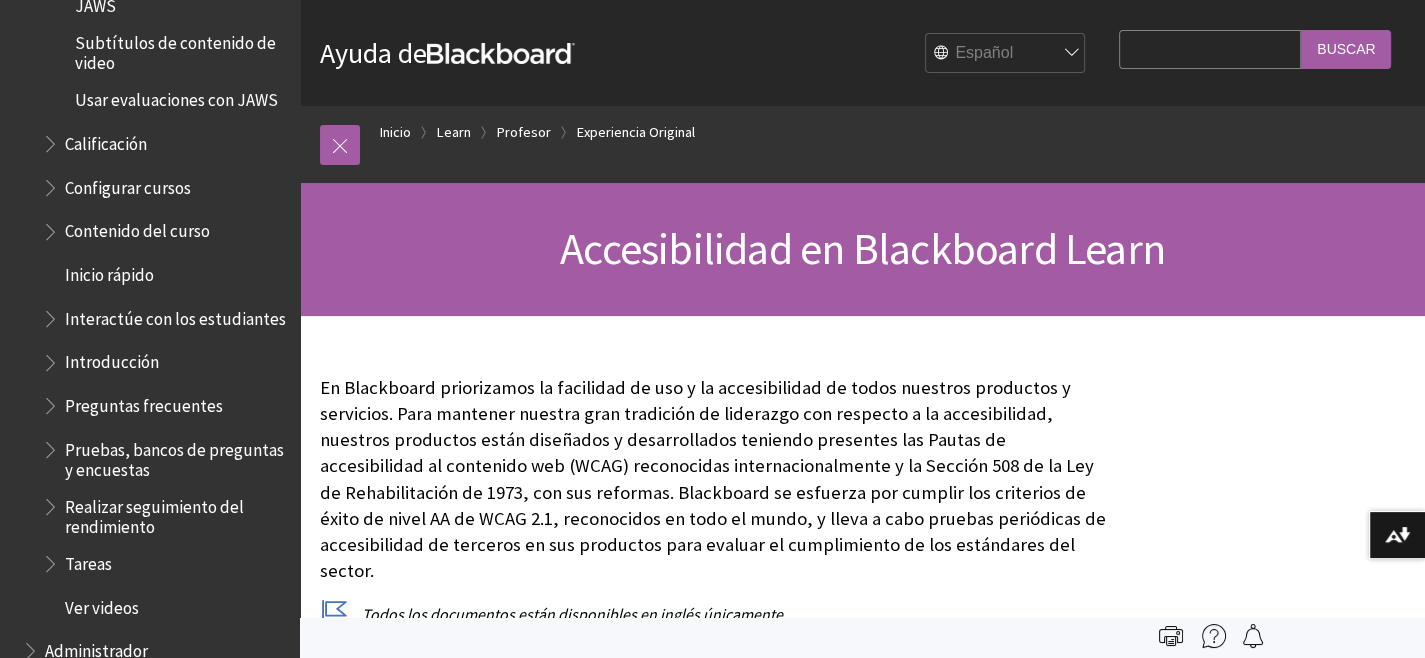 click on "Configurar cursos" at bounding box center (128, 184) 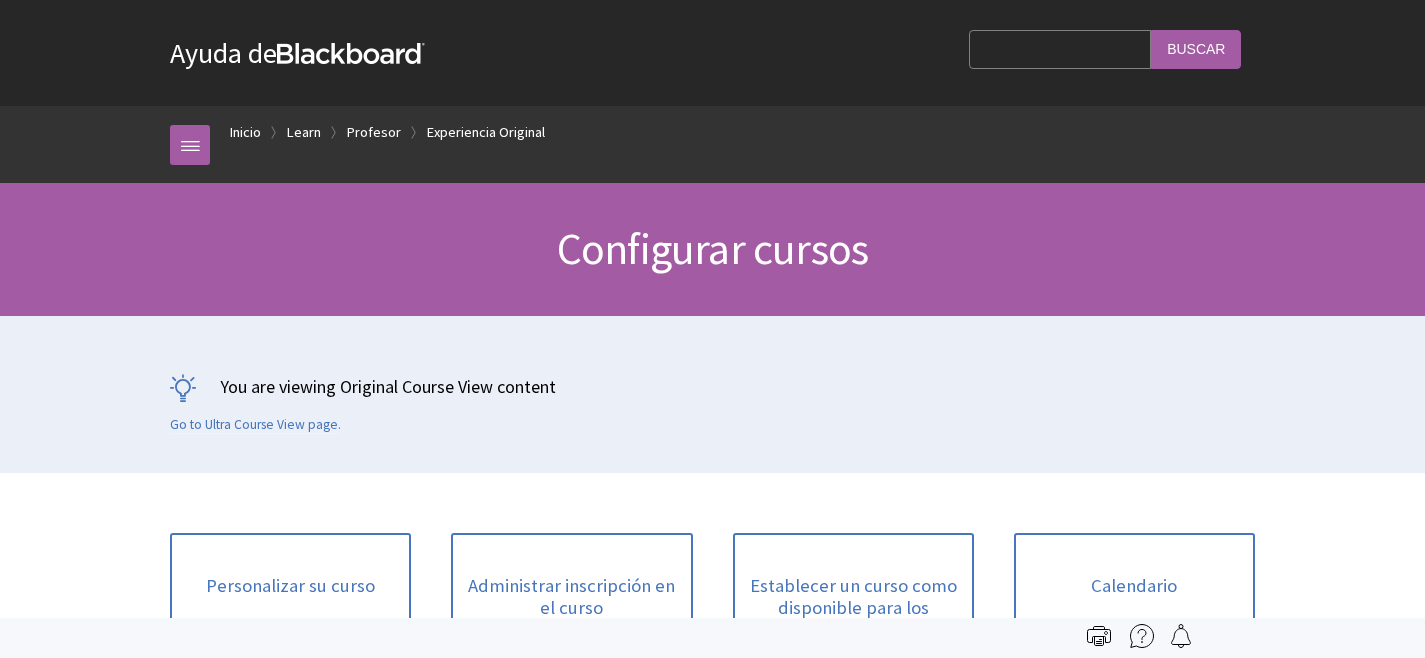 scroll, scrollTop: 0, scrollLeft: 0, axis: both 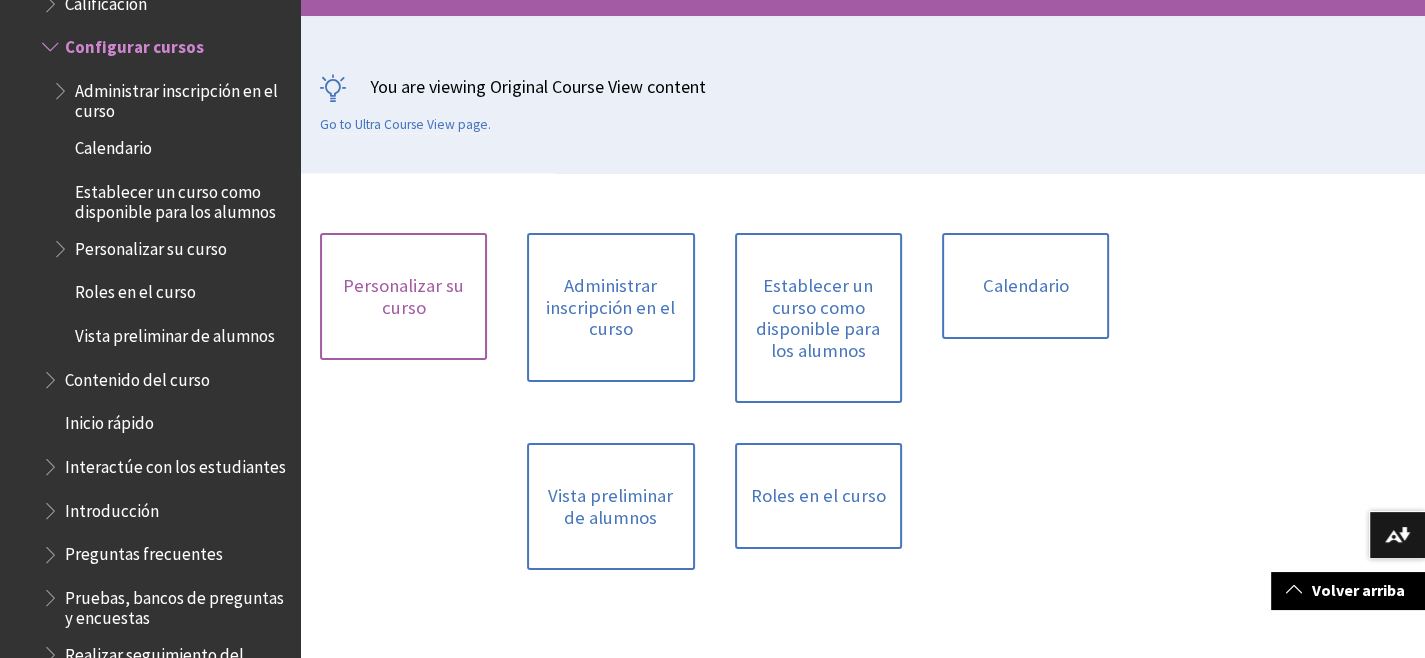 click on "Personalizar su curso" at bounding box center [403, 296] 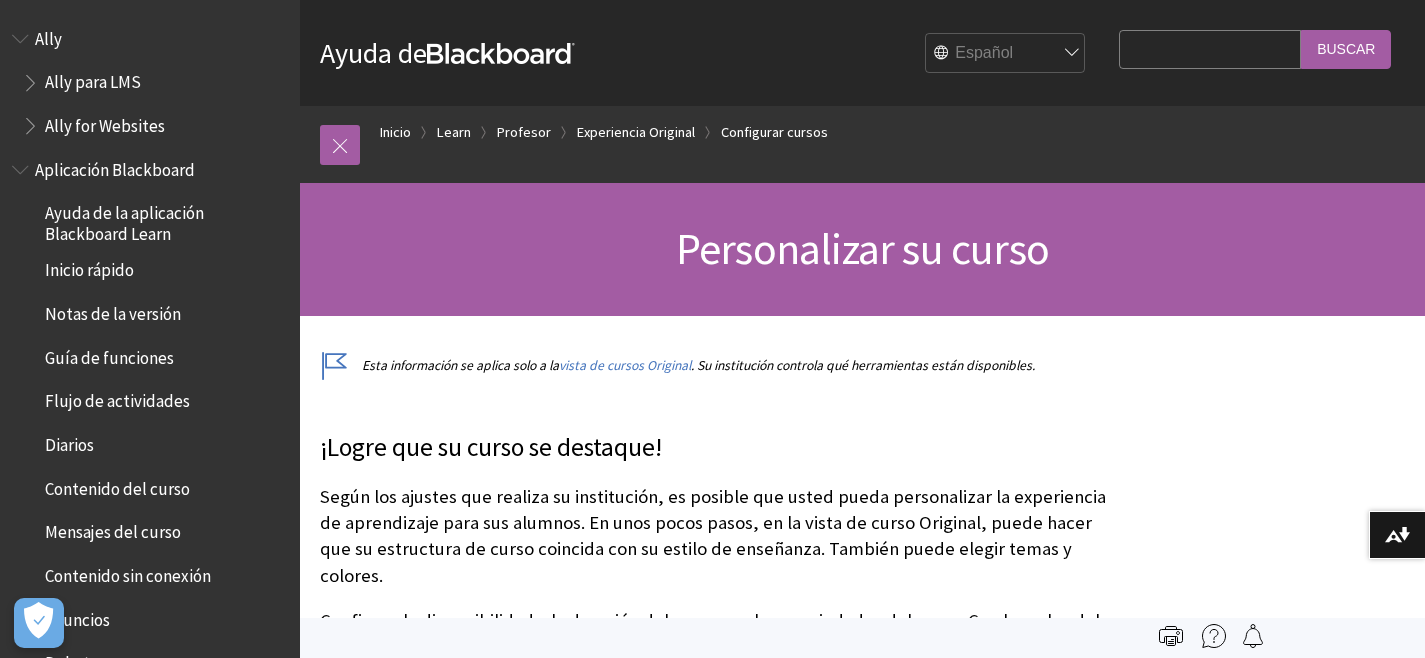 scroll, scrollTop: 0, scrollLeft: 0, axis: both 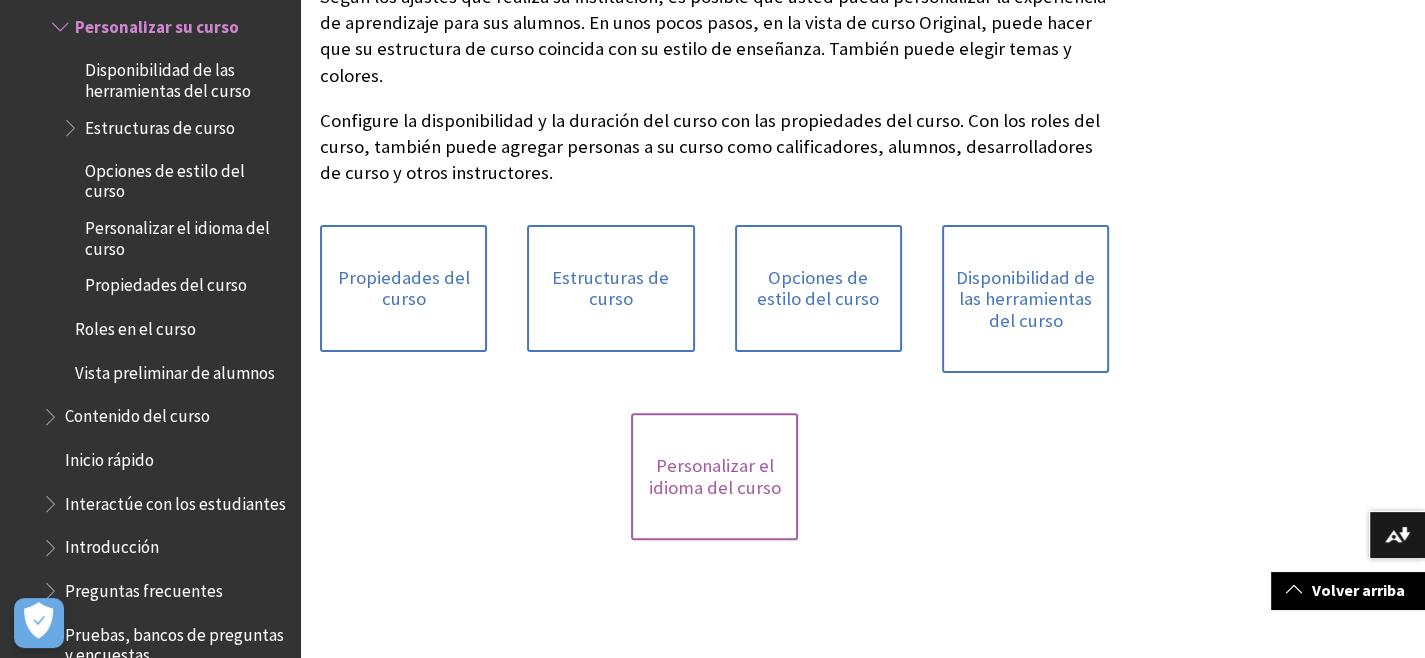 click on "Personalizar el idioma del curso" at bounding box center (714, 476) 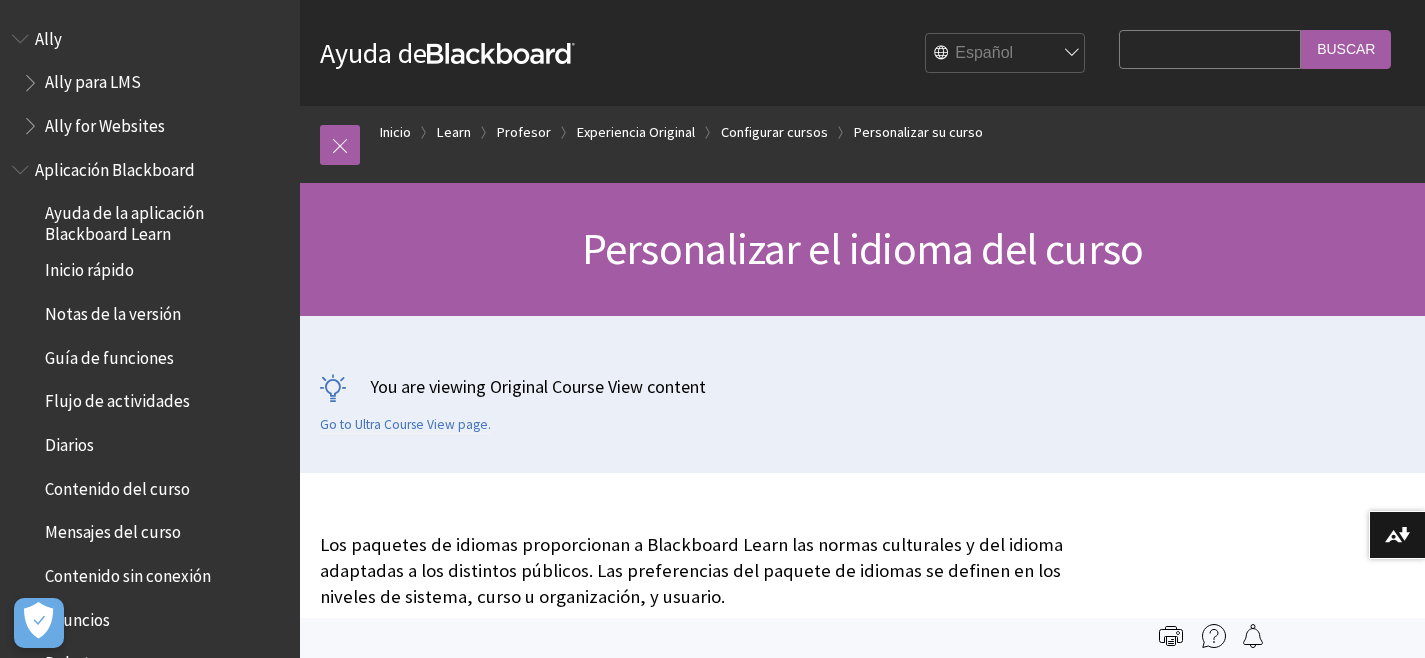 scroll, scrollTop: 0, scrollLeft: 0, axis: both 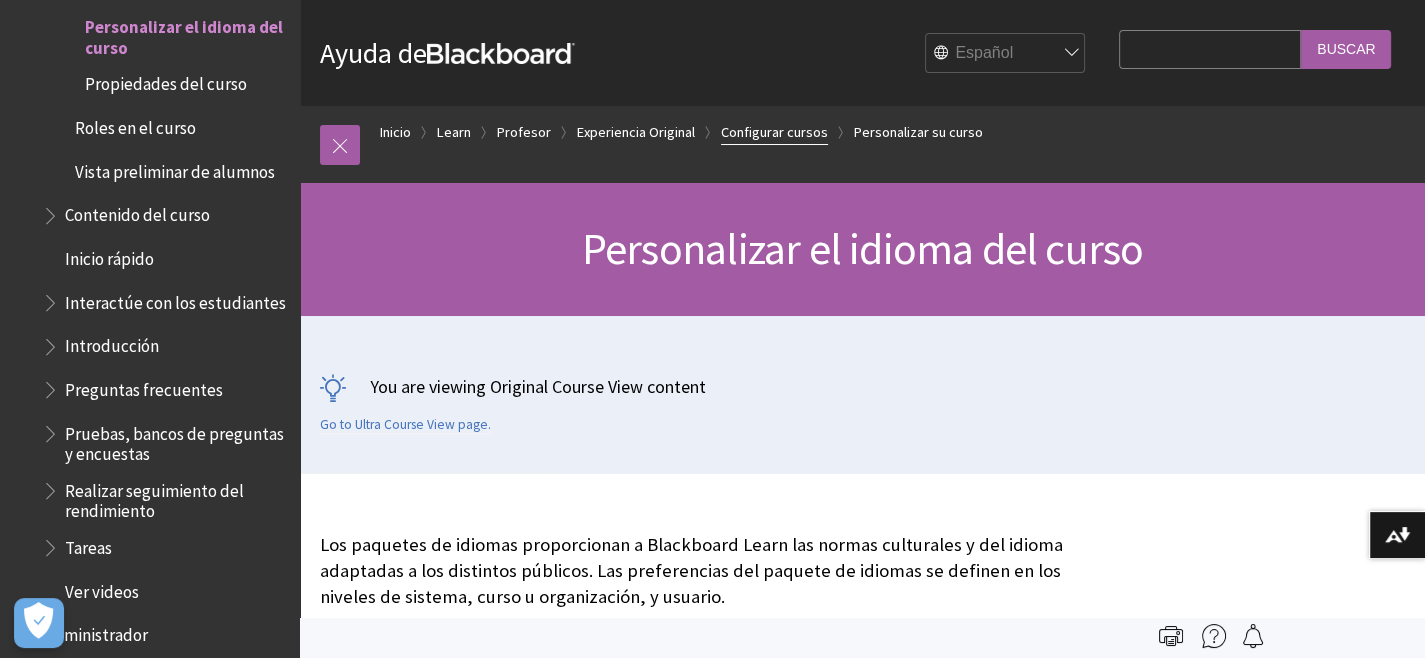 click on "Configurar cursos" at bounding box center [774, 132] 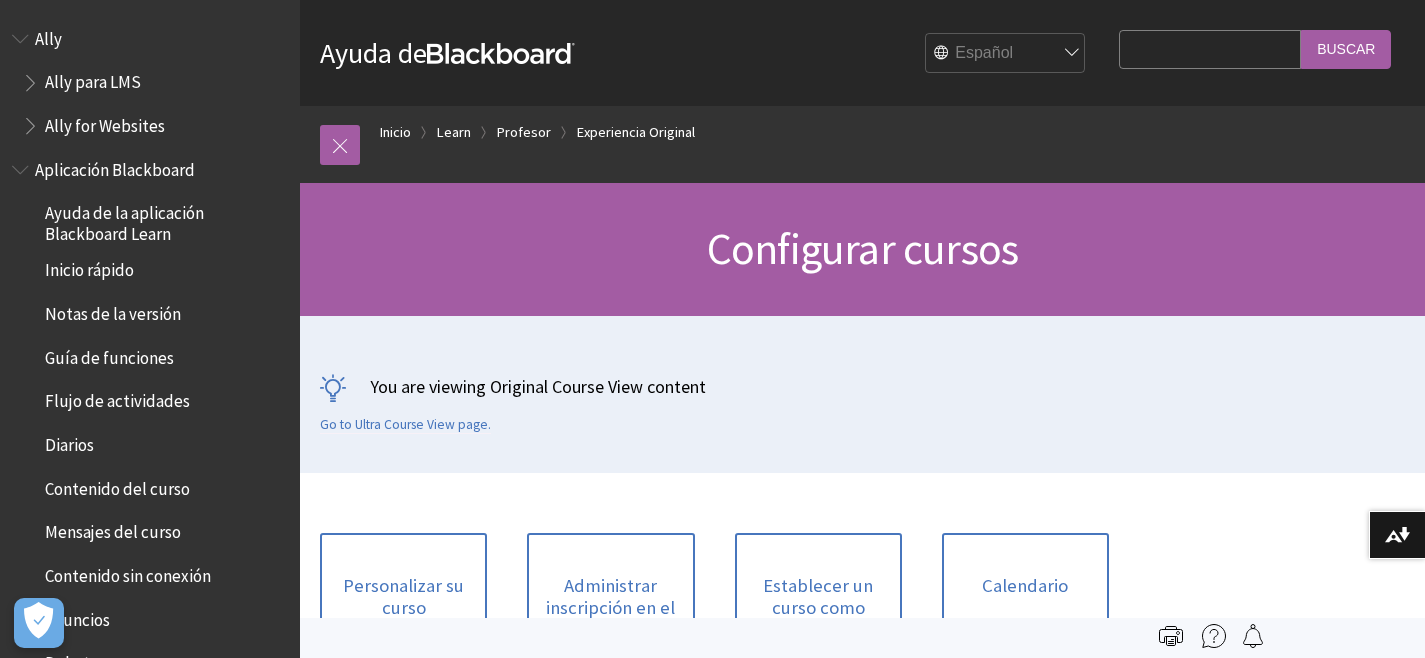 scroll, scrollTop: 0, scrollLeft: 0, axis: both 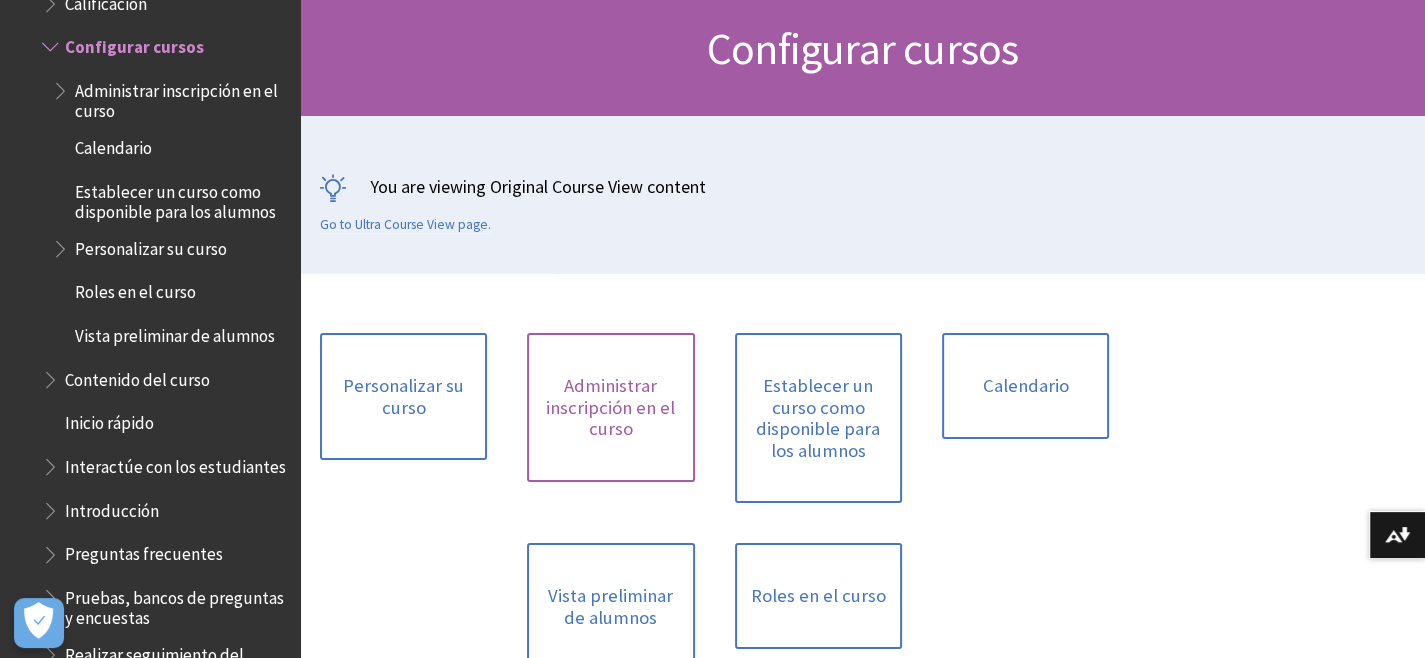 click on "Administrar inscripción en el curso" at bounding box center [610, 407] 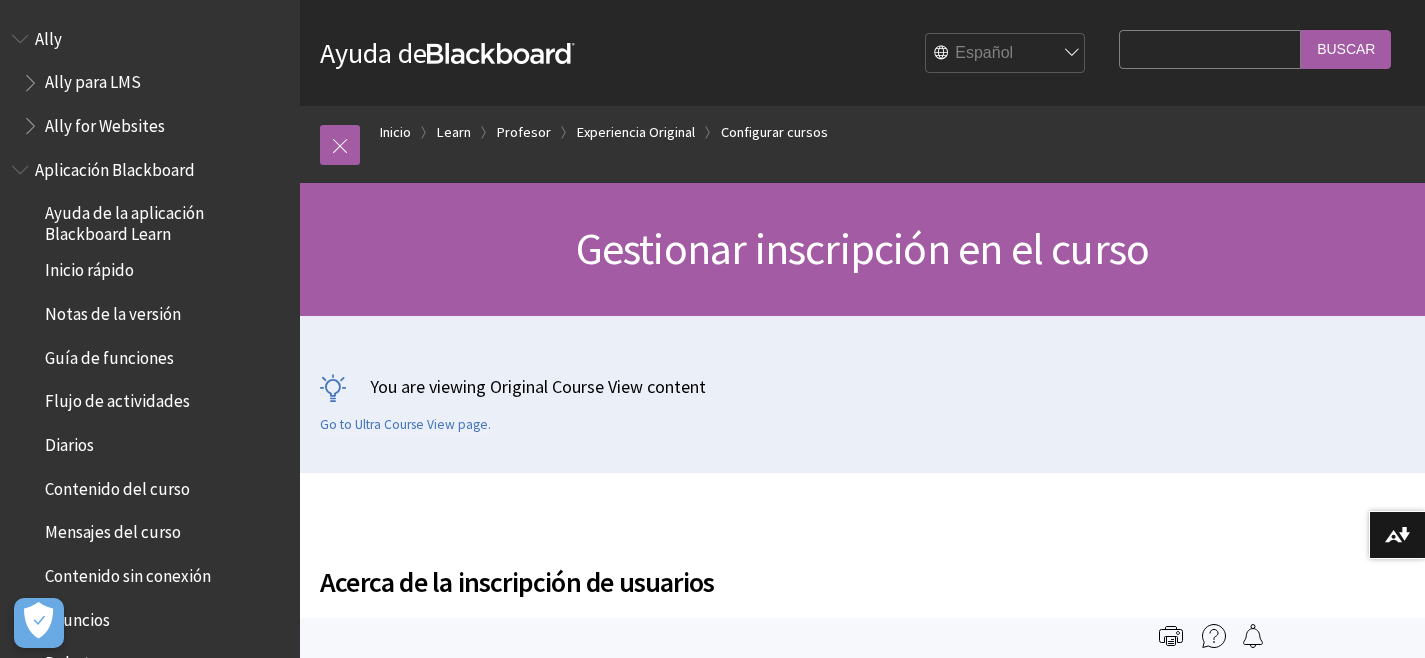 scroll, scrollTop: 0, scrollLeft: 0, axis: both 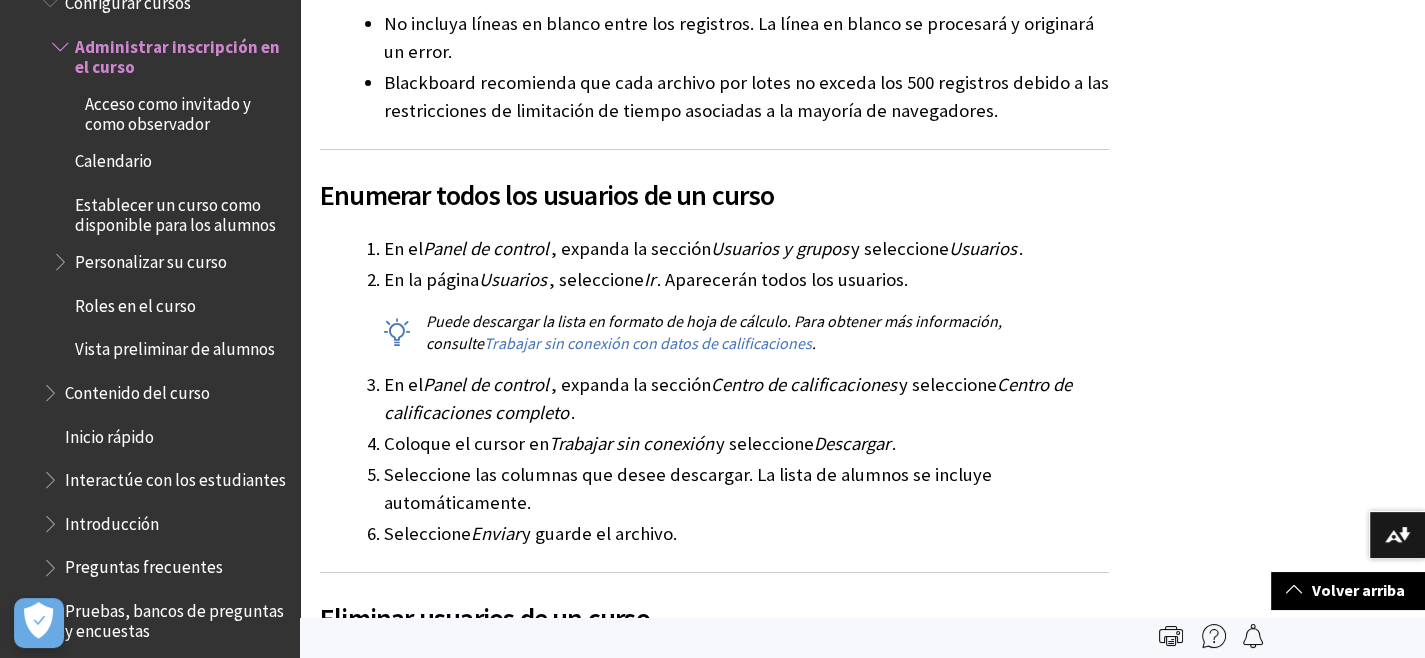 click on "Contenido del curso" at bounding box center [137, 389] 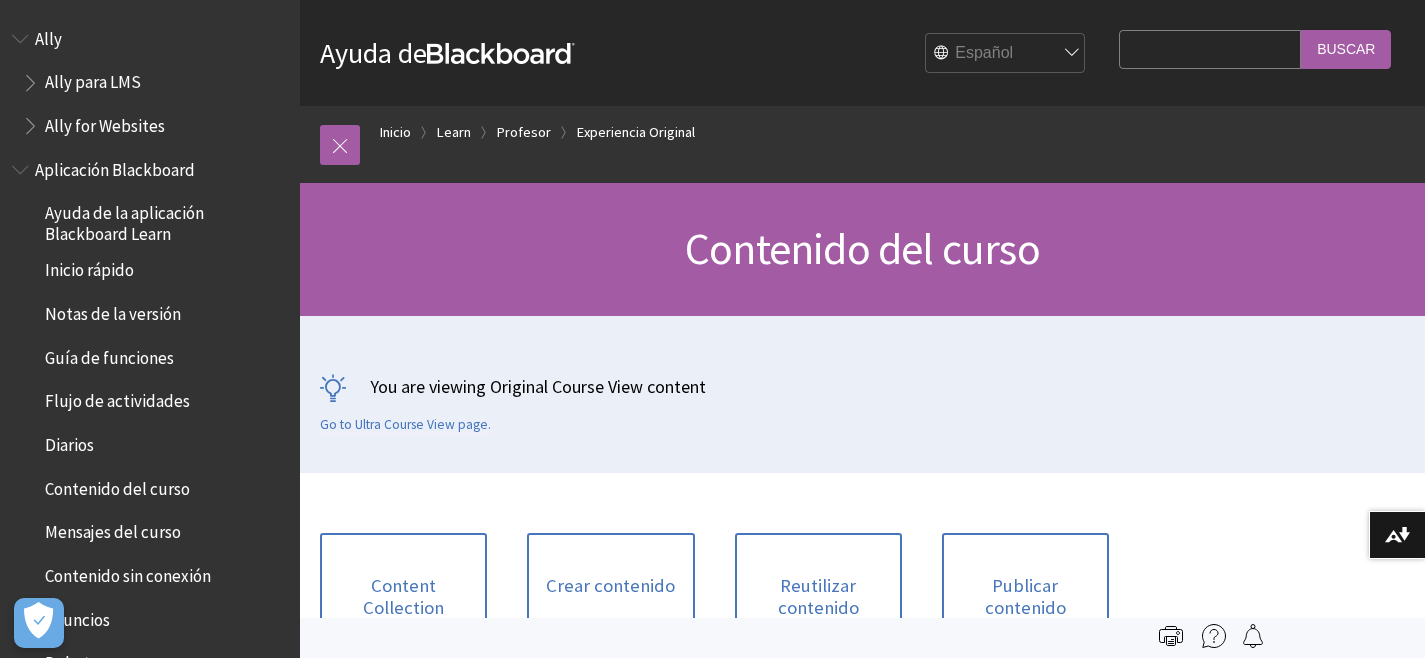 scroll, scrollTop: 0, scrollLeft: 0, axis: both 